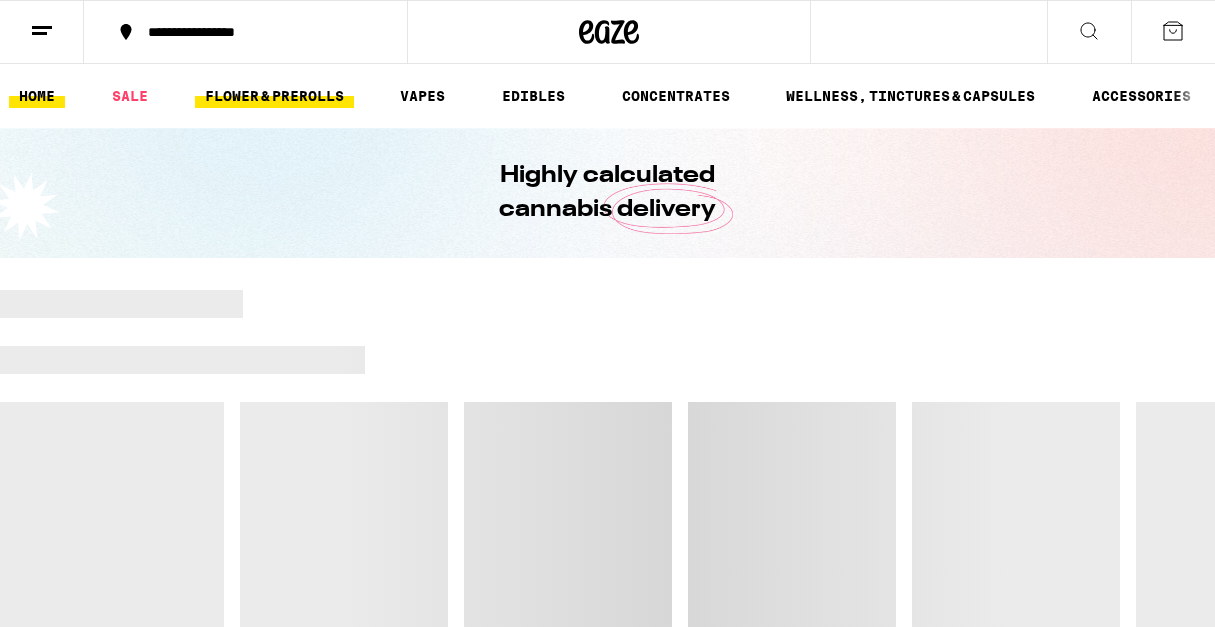scroll, scrollTop: 0, scrollLeft: 0, axis: both 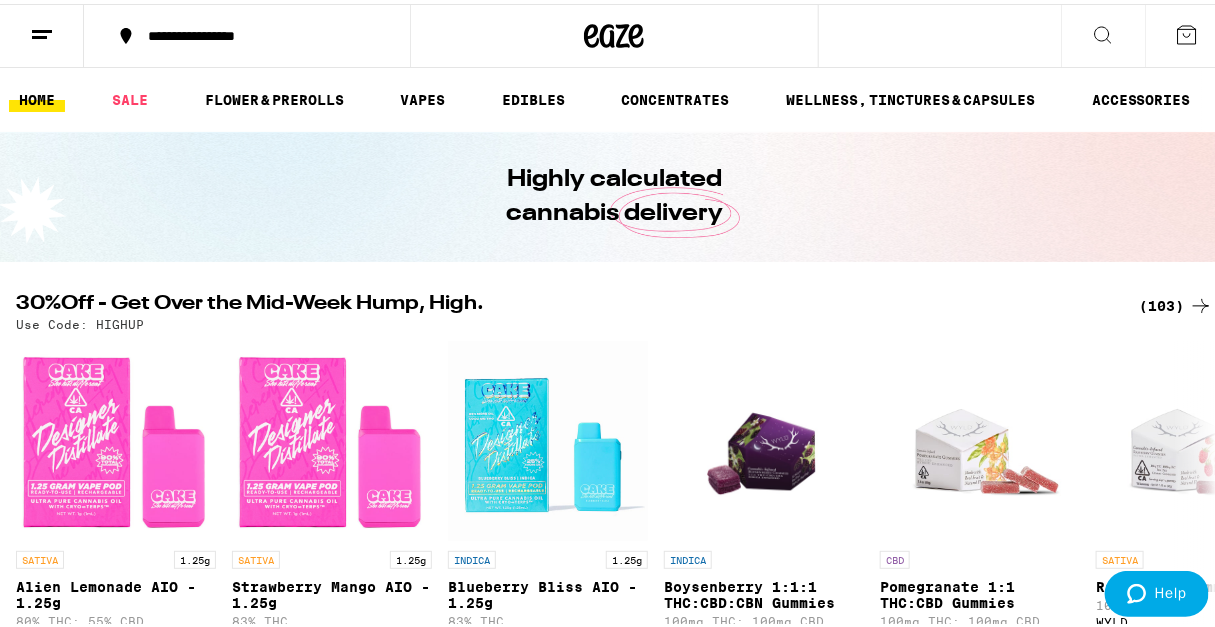 click 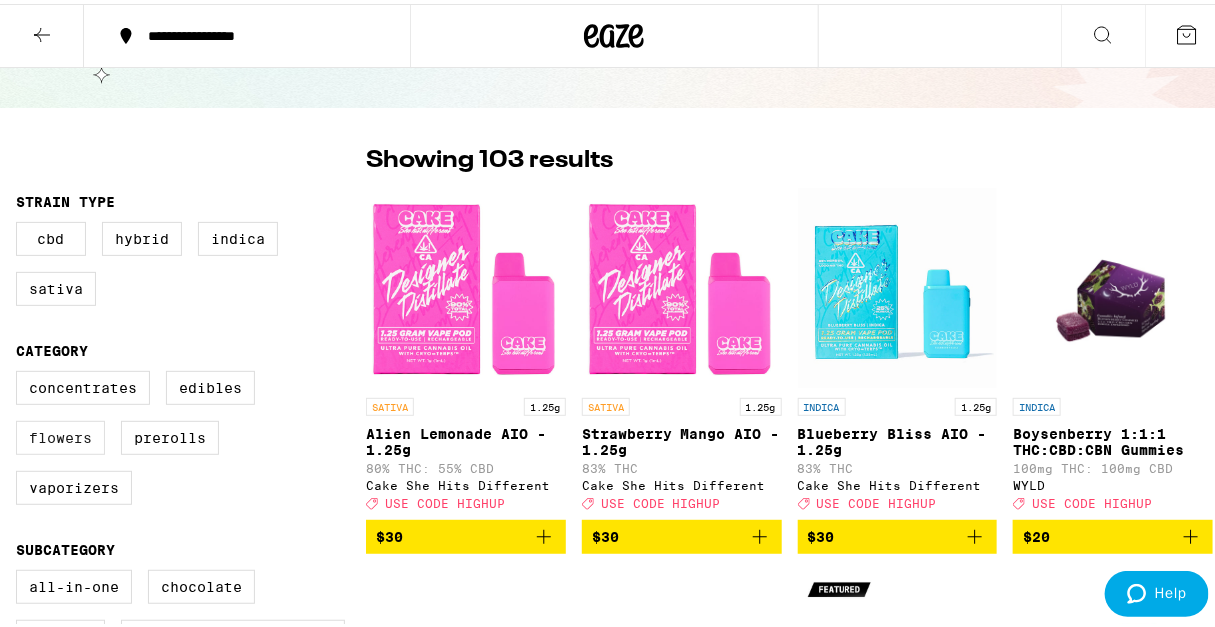 click on "Flowers" at bounding box center (60, 434) 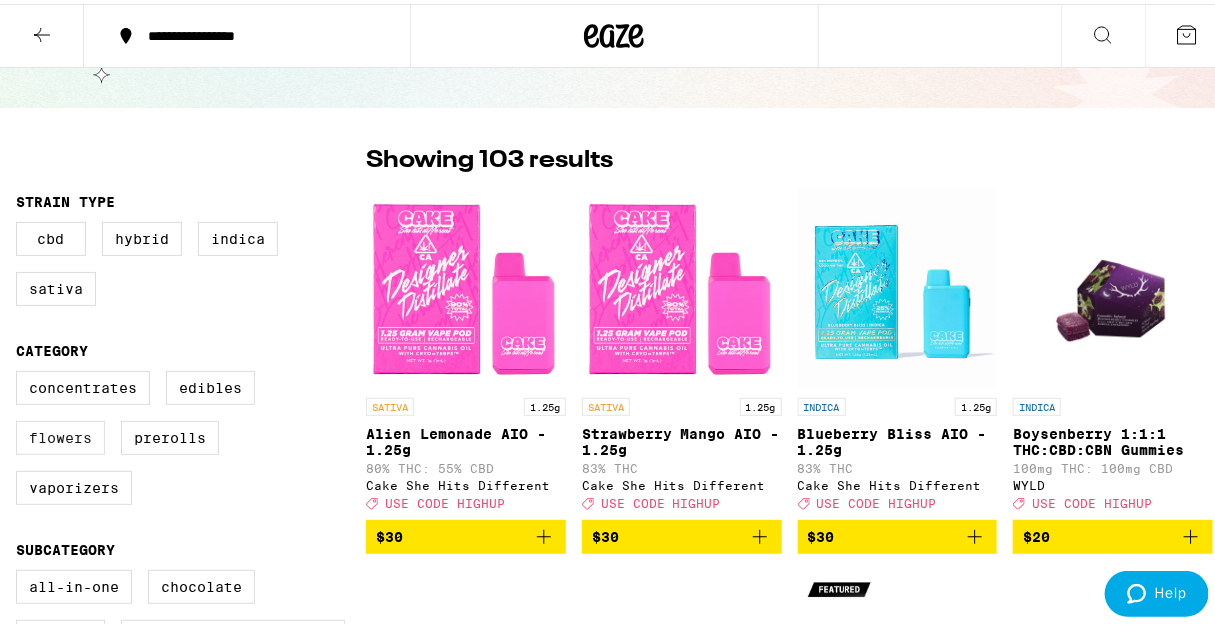checkbox on "true" 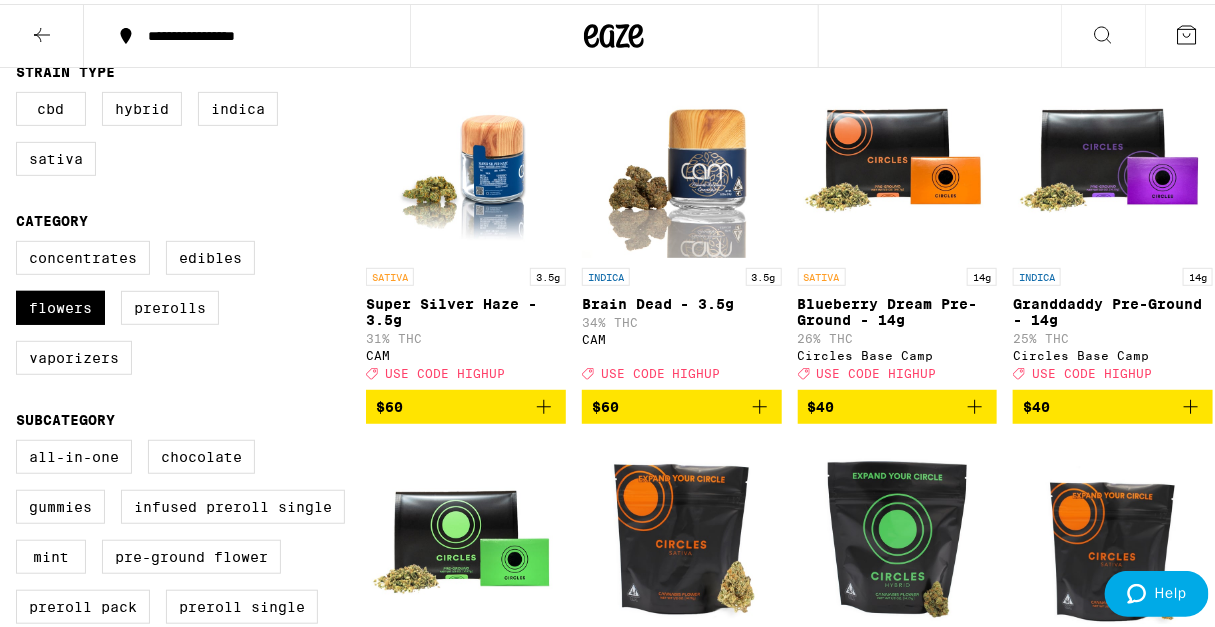 scroll, scrollTop: 636, scrollLeft: 0, axis: vertical 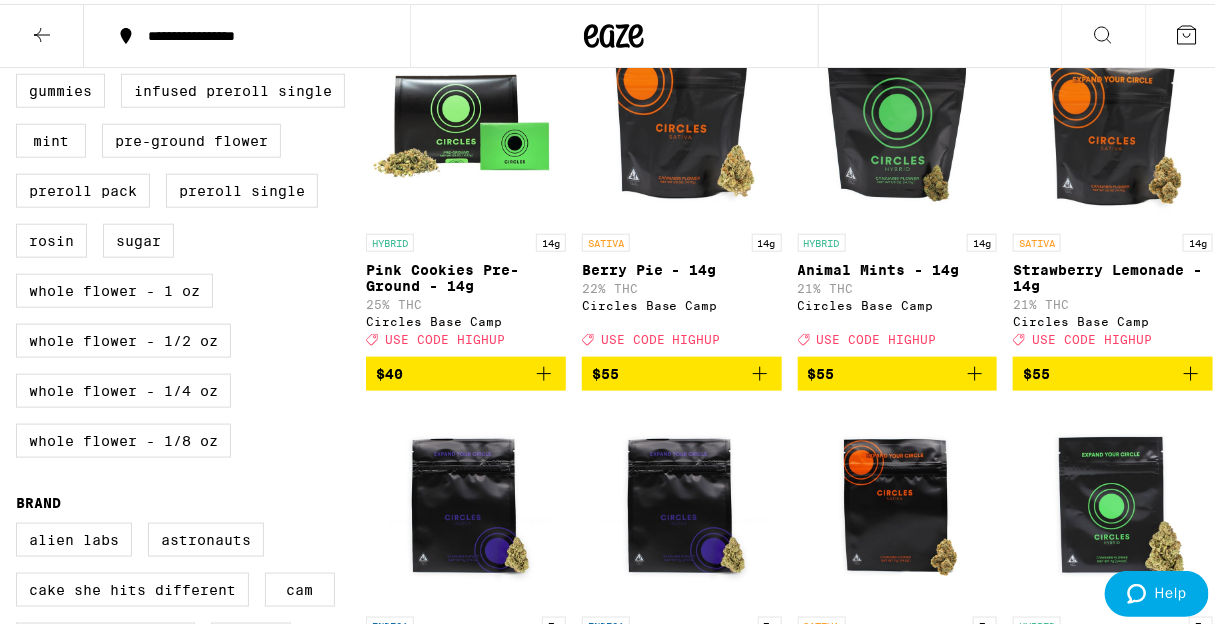 click 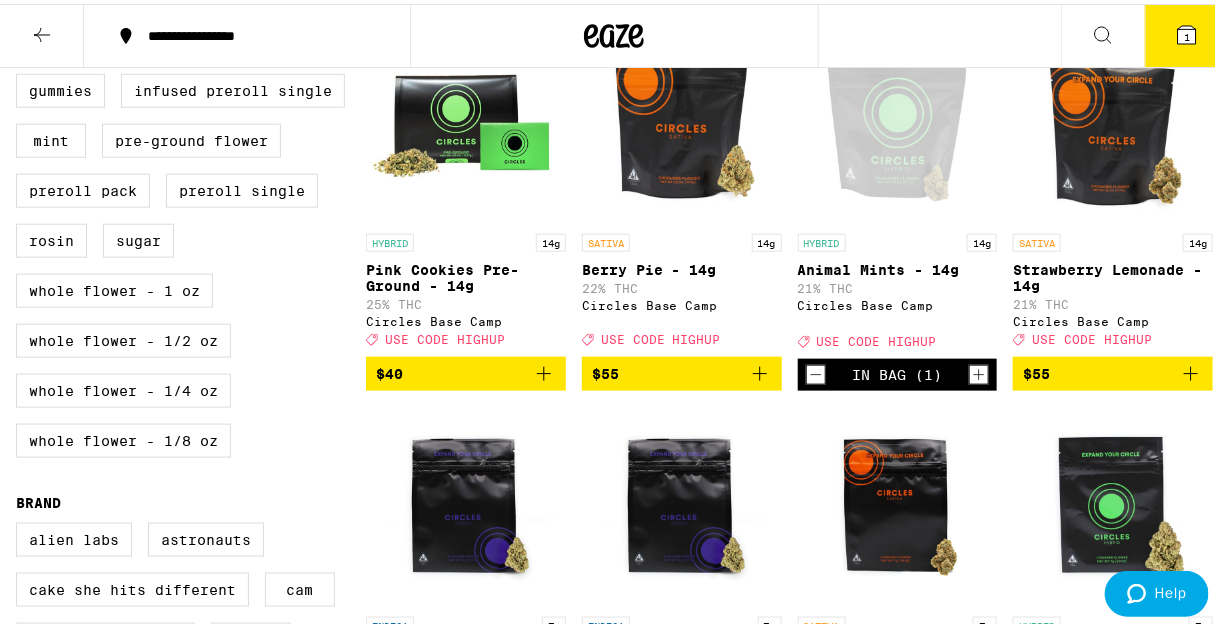 click on "1" at bounding box center (1187, 32) 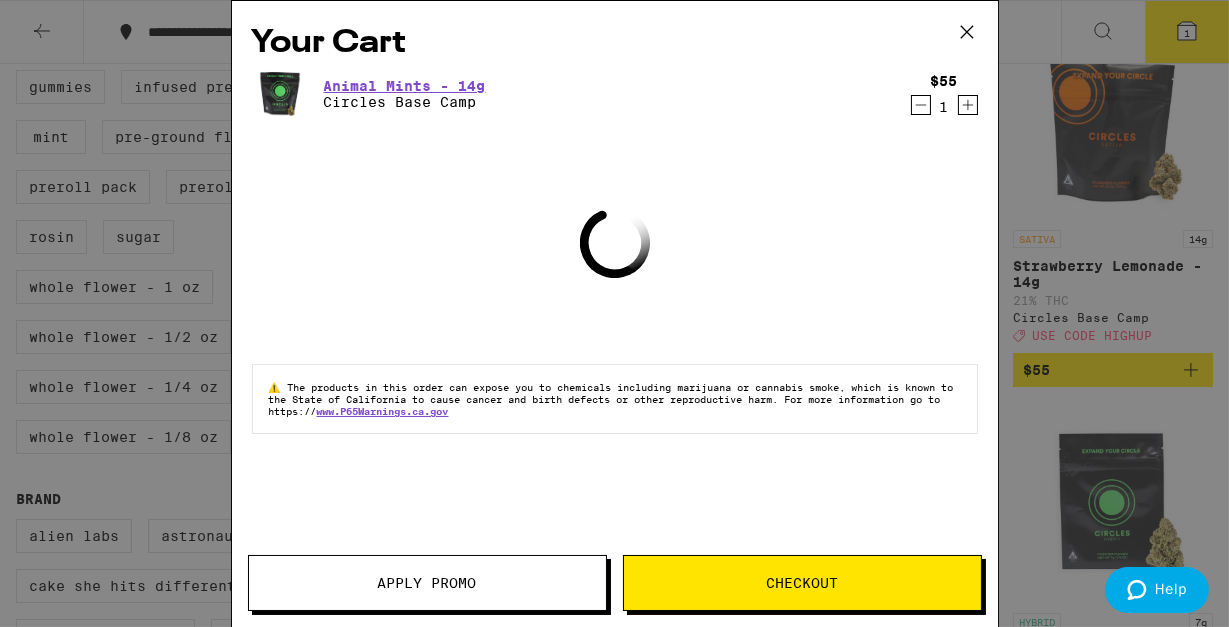 click on "Apply Promo" at bounding box center (427, 583) 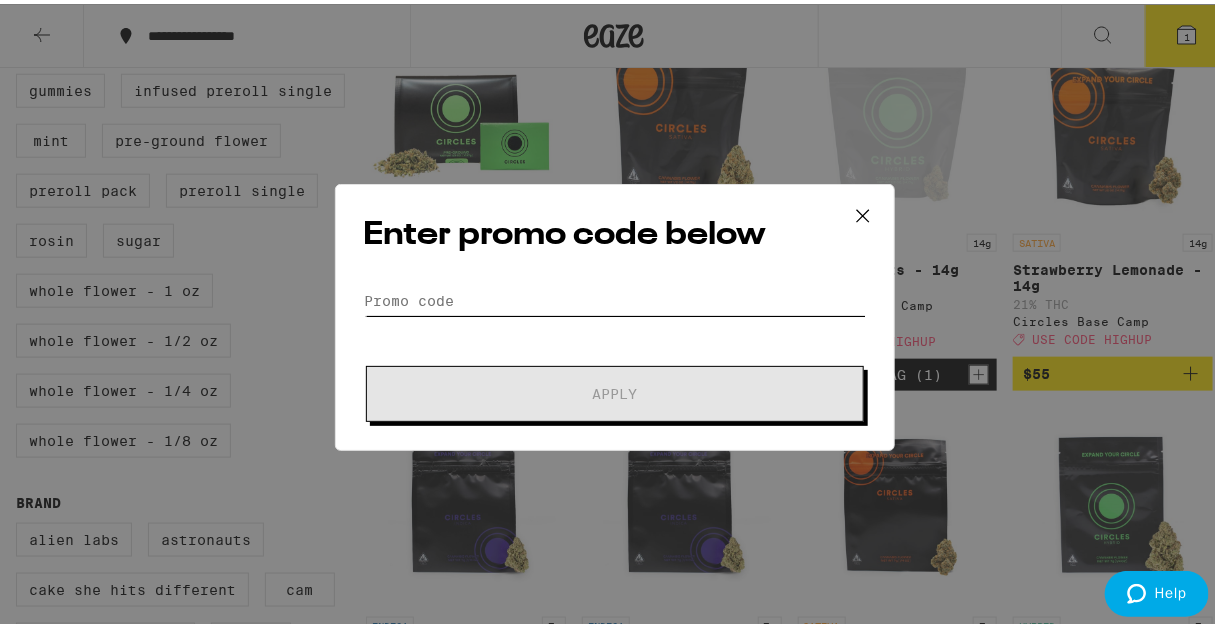 click on "Promo Code" at bounding box center (615, 297) 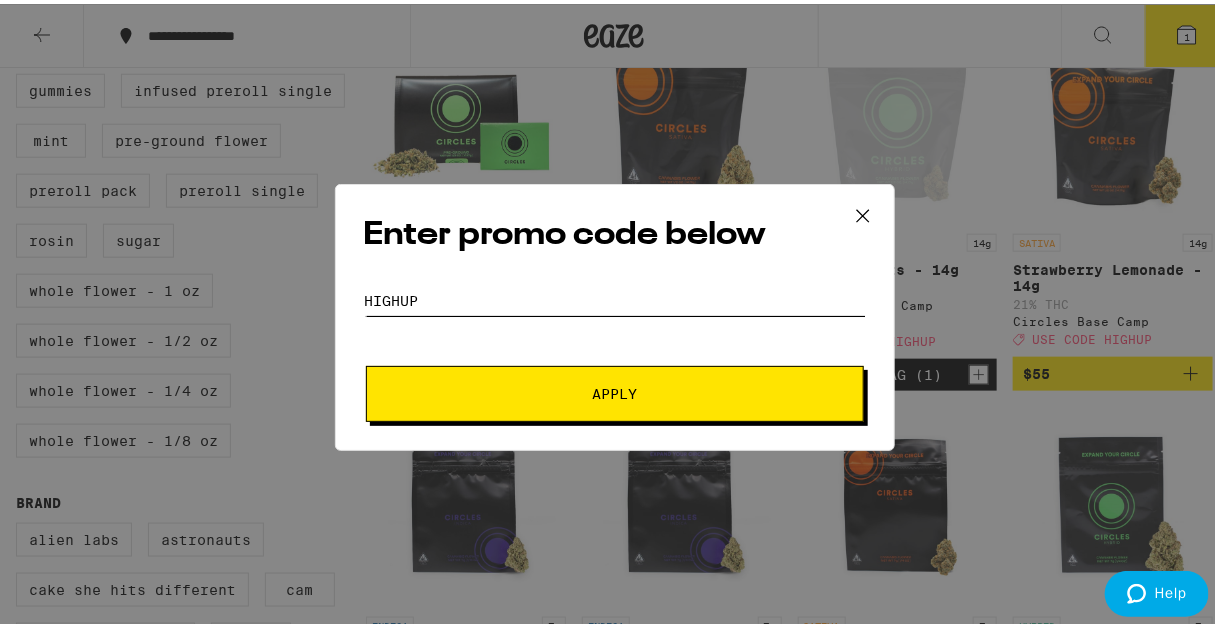type on "highup" 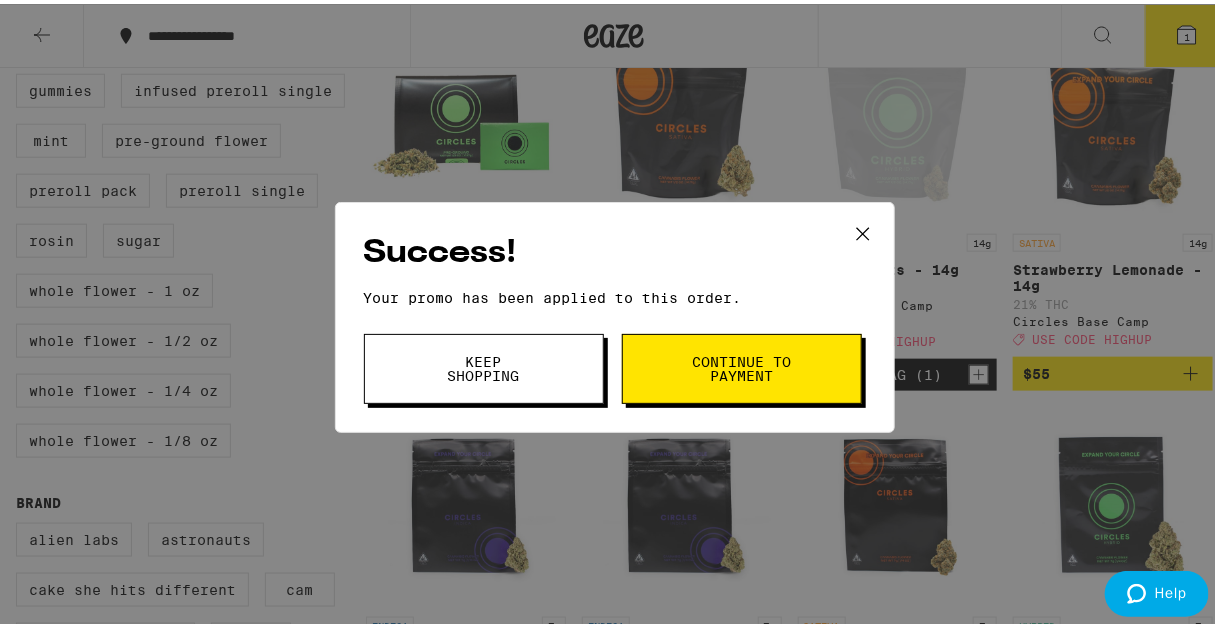 click on "Continue to payment" at bounding box center (742, 365) 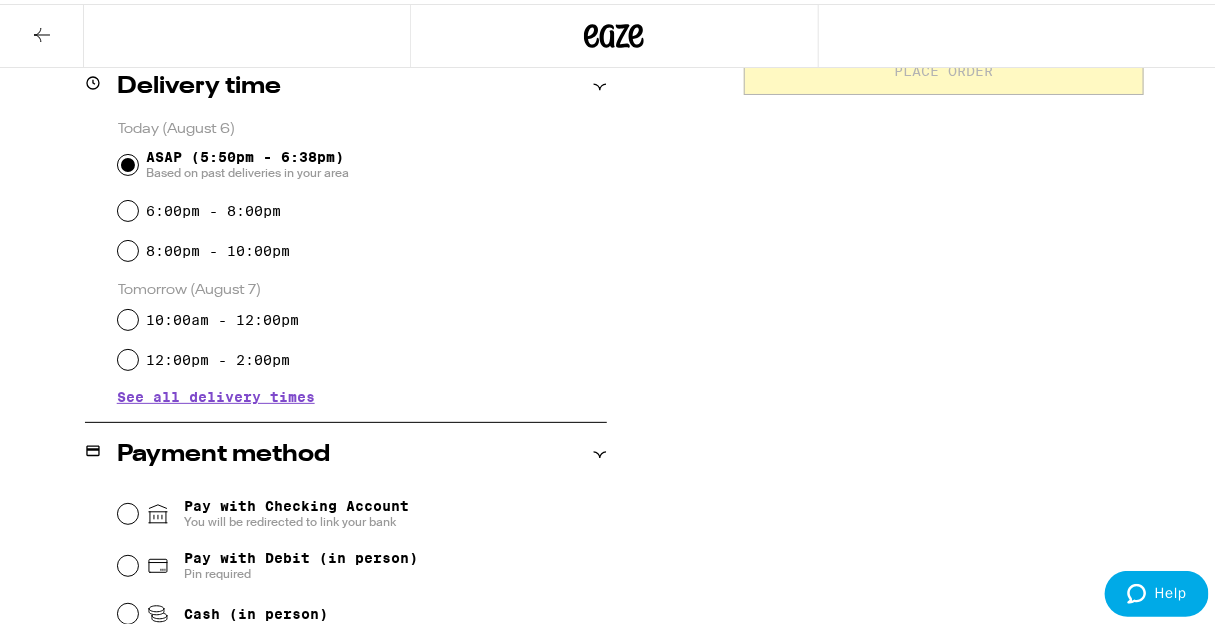 scroll, scrollTop: 669, scrollLeft: 0, axis: vertical 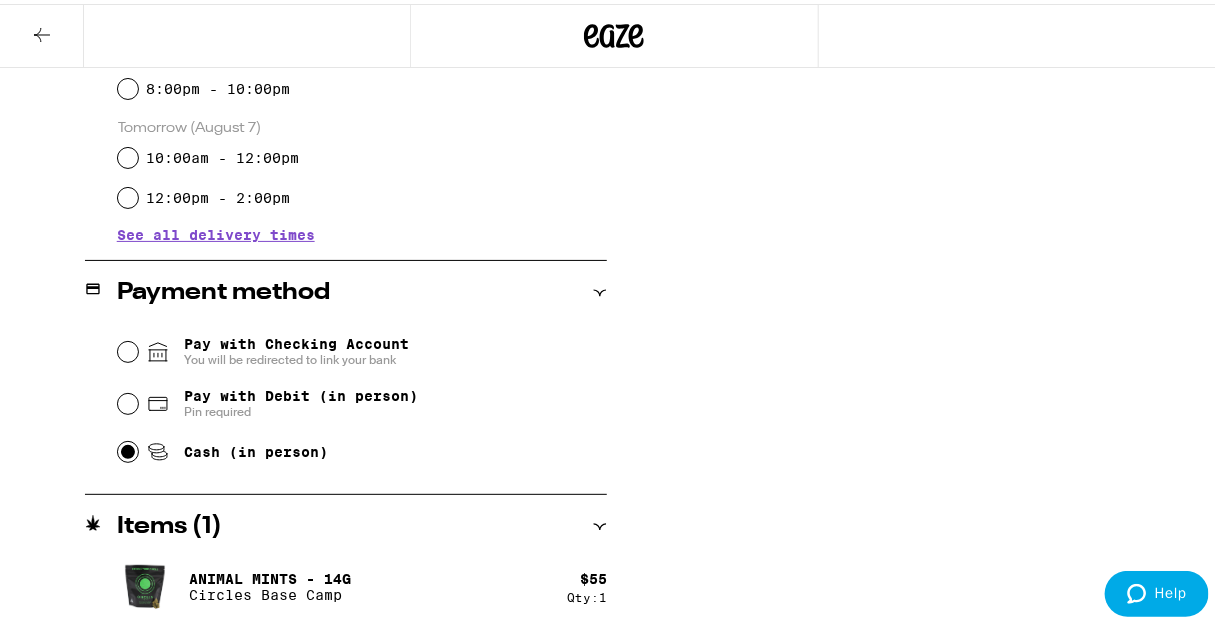 click on "Cash (in person)" at bounding box center [128, 448] 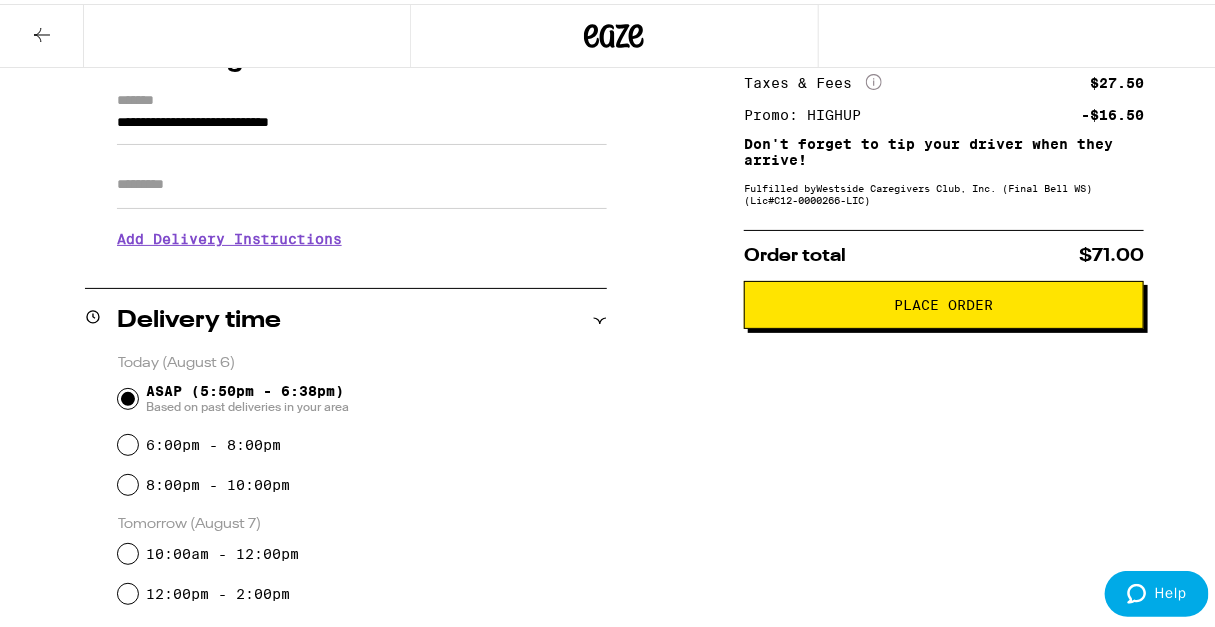 scroll, scrollTop: 123, scrollLeft: 0, axis: vertical 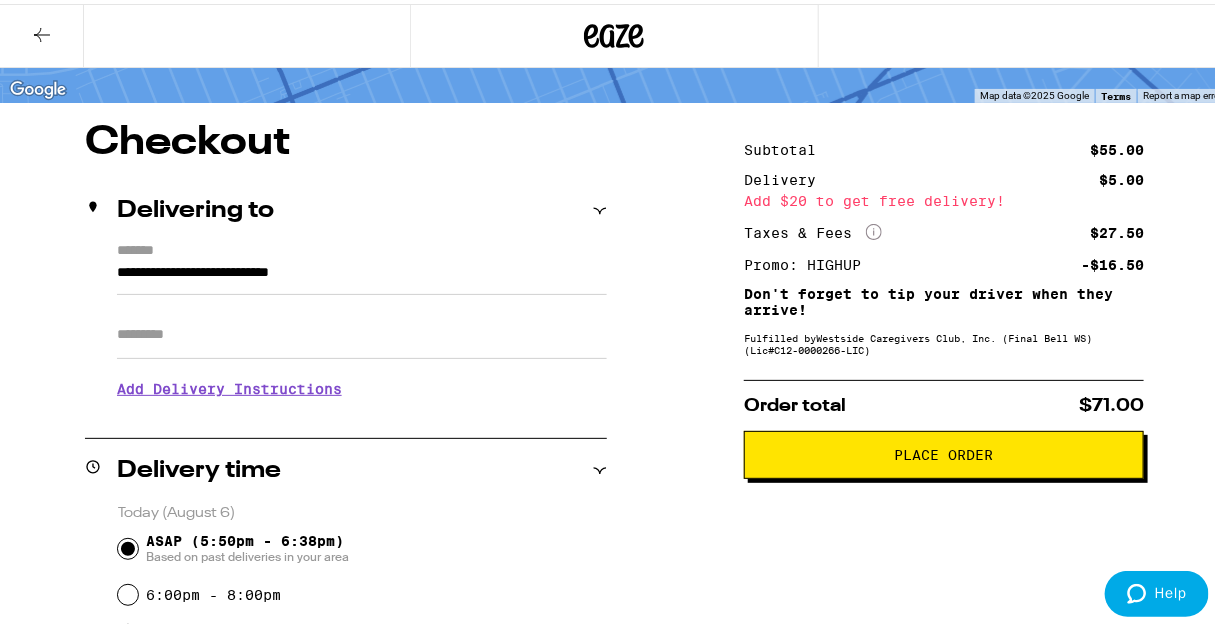 click on "Place Order" at bounding box center [944, 451] 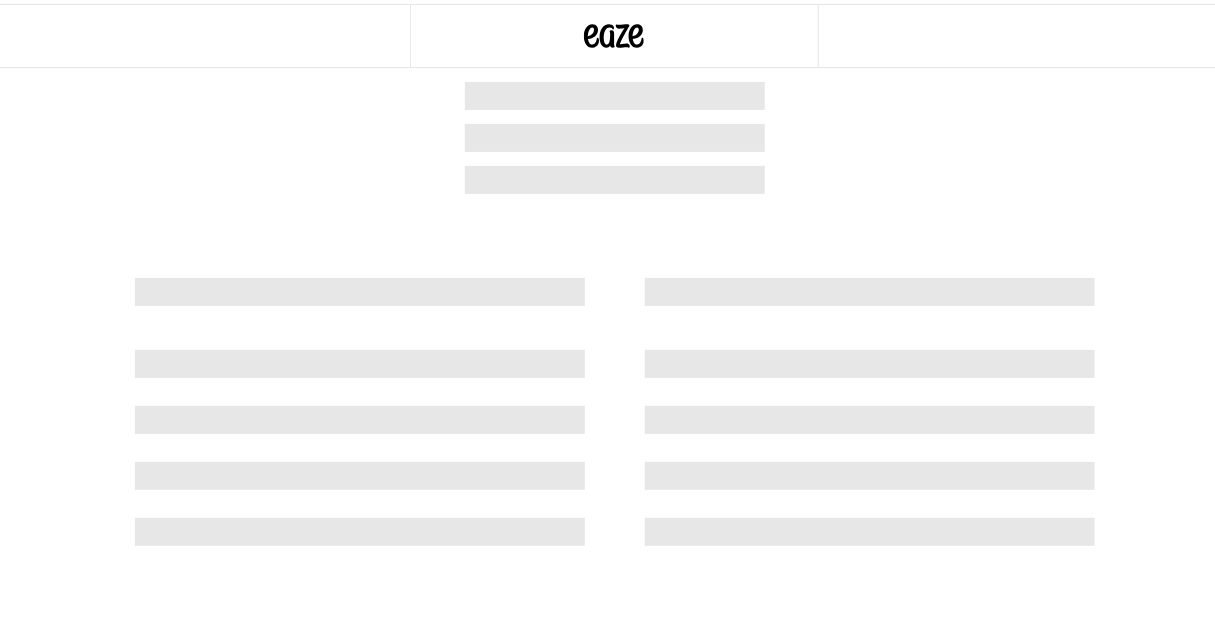 scroll, scrollTop: 0, scrollLeft: 0, axis: both 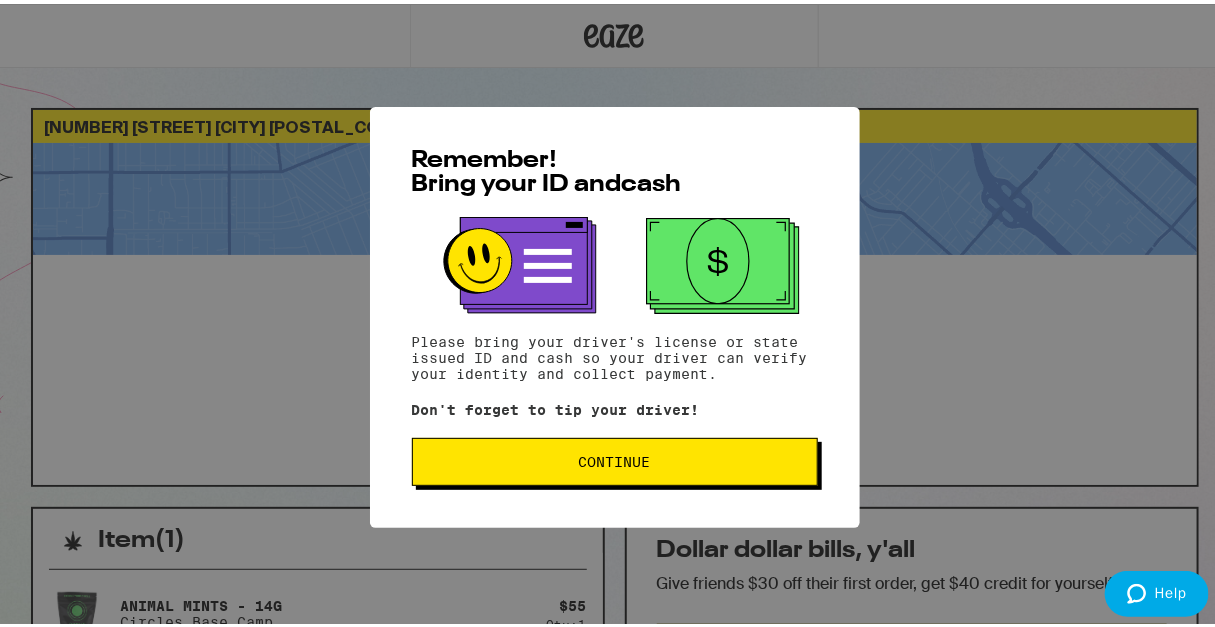 click on "Continue" at bounding box center [615, 458] 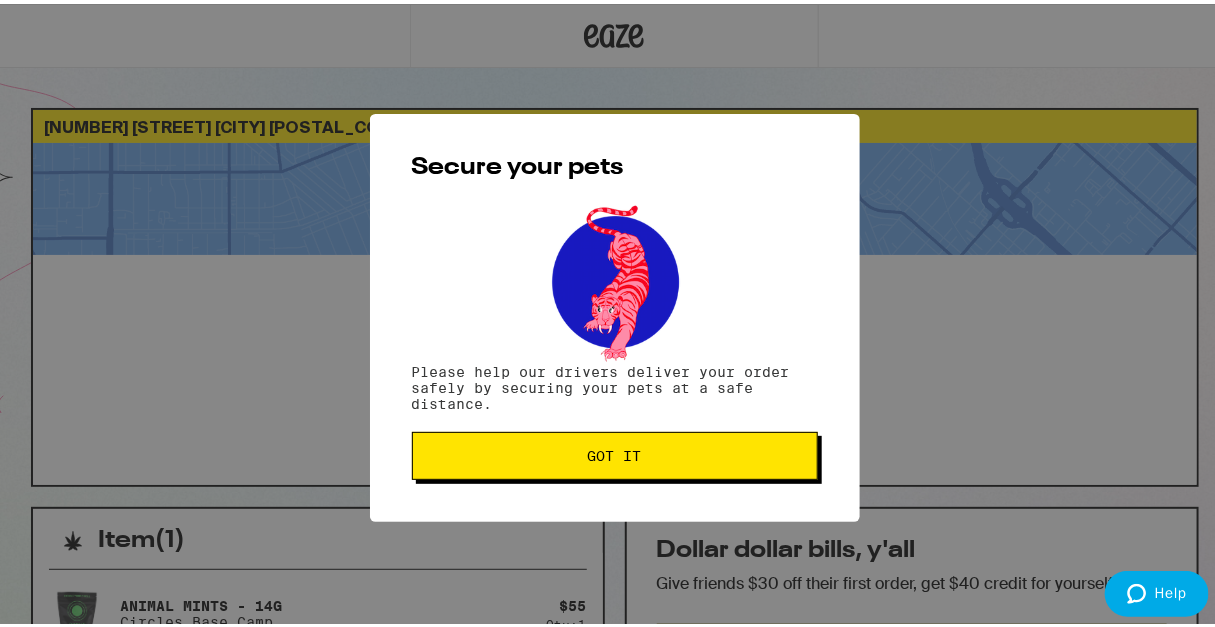 click on "Got it" at bounding box center (615, 452) 